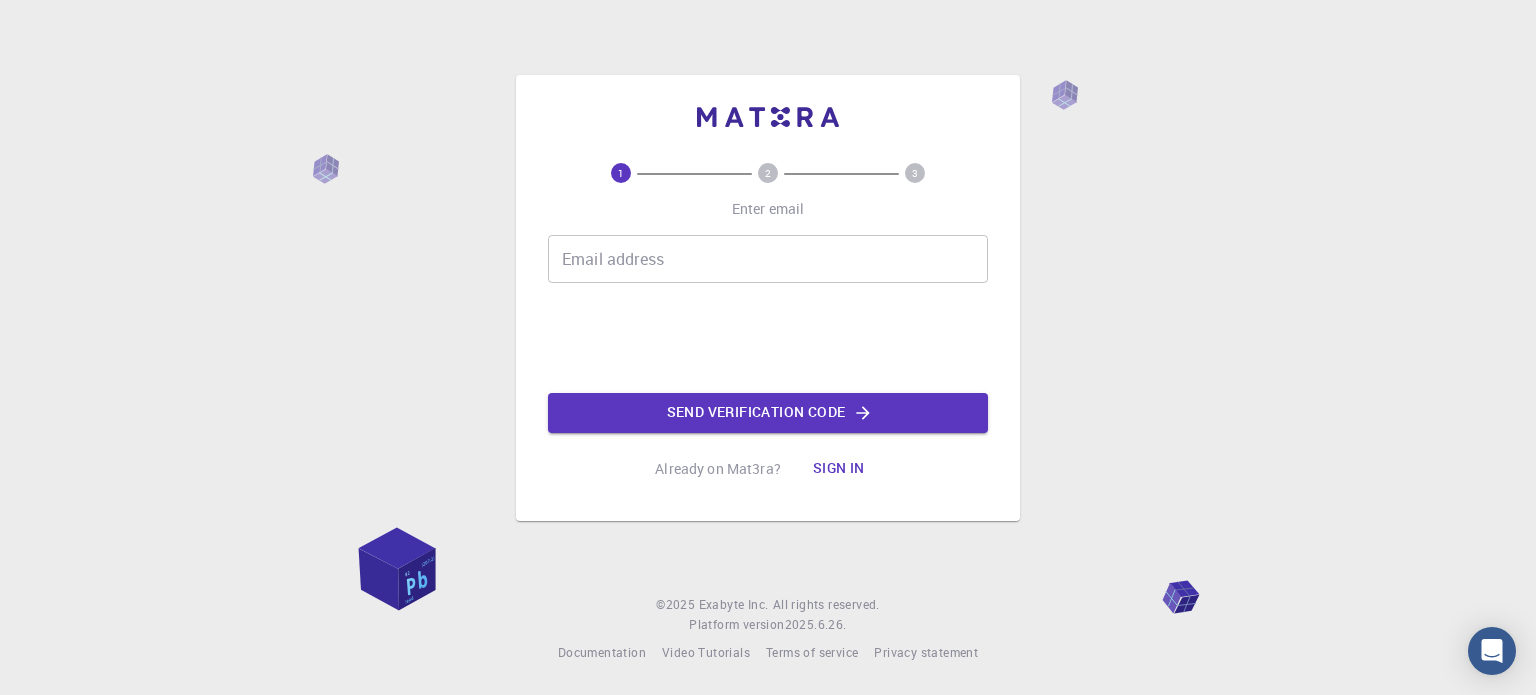 scroll, scrollTop: 0, scrollLeft: 0, axis: both 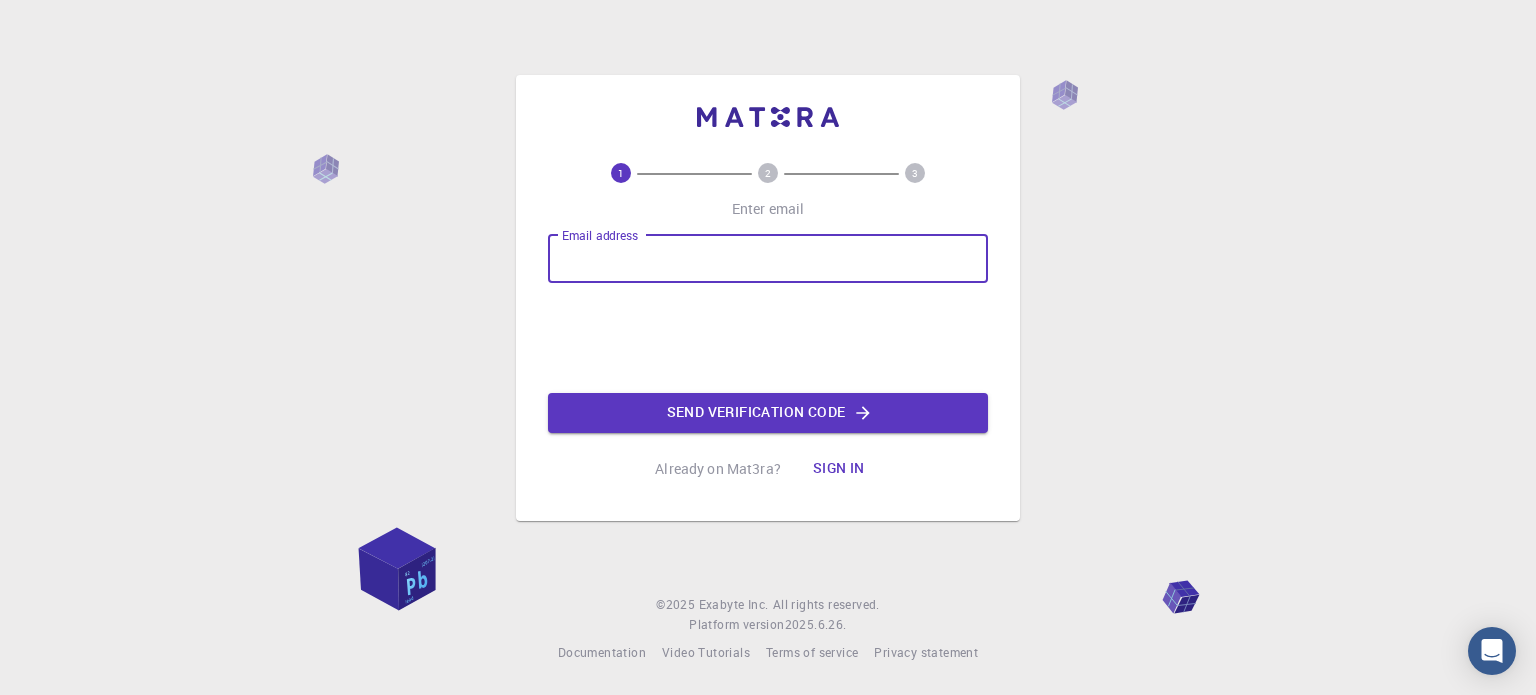 click on "Email address" at bounding box center (768, 259) 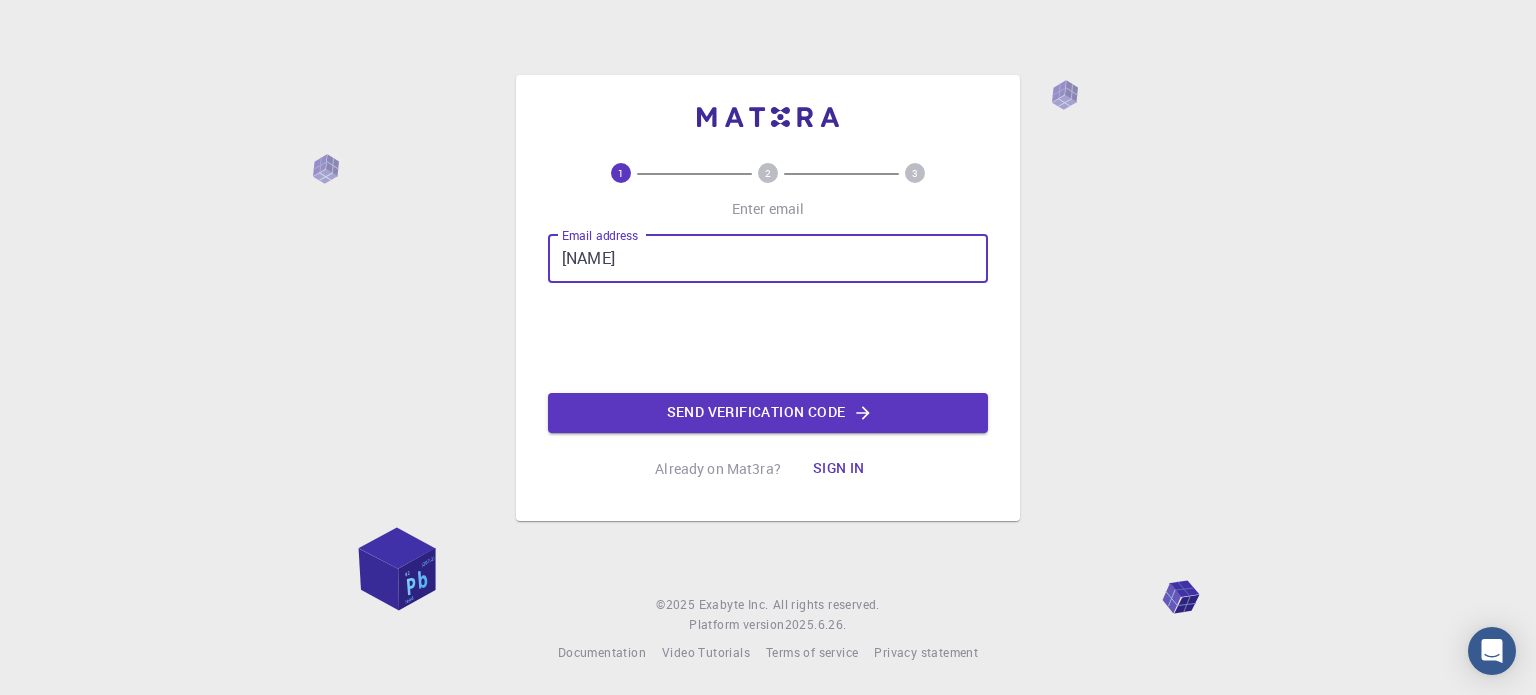 type on "[USERNAME]@[DOMAIN]" 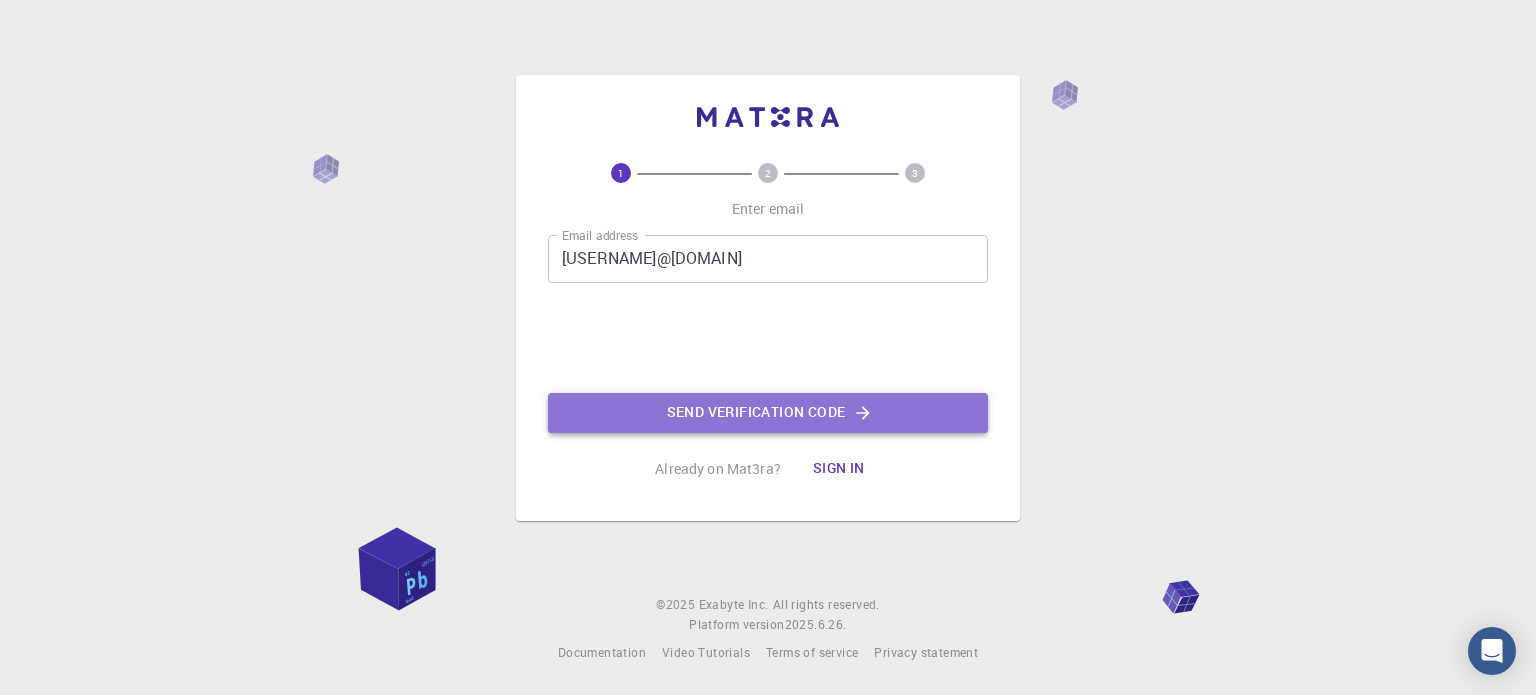click on "Send verification code" 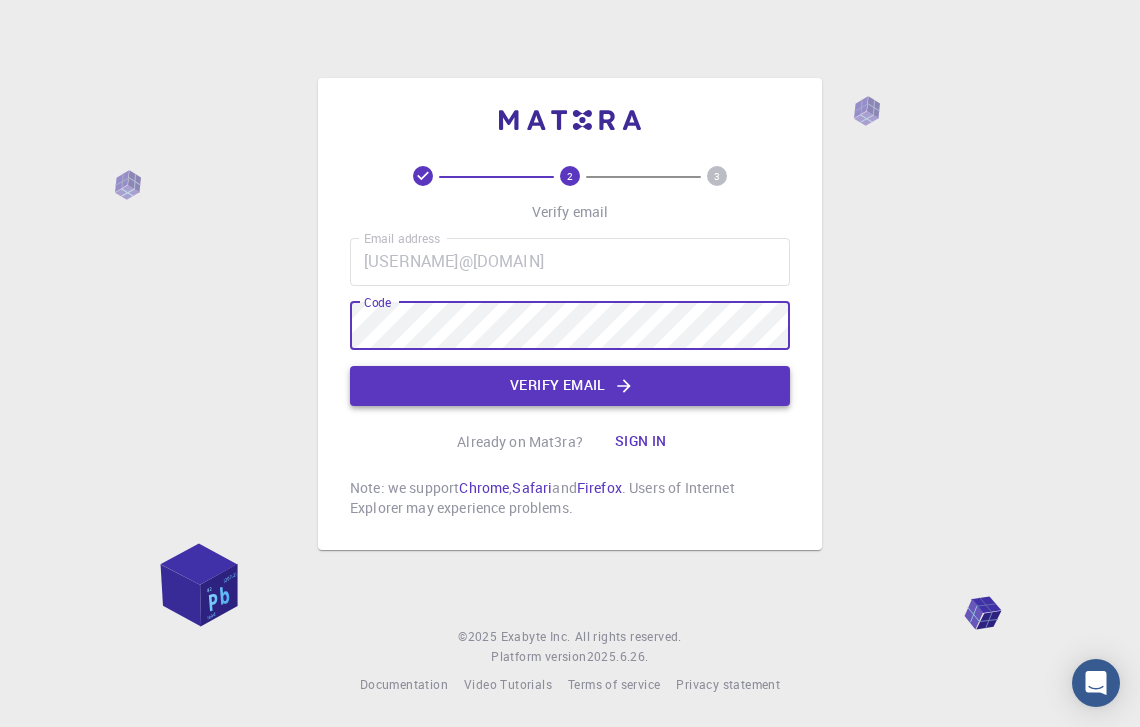 click on "Verify email" 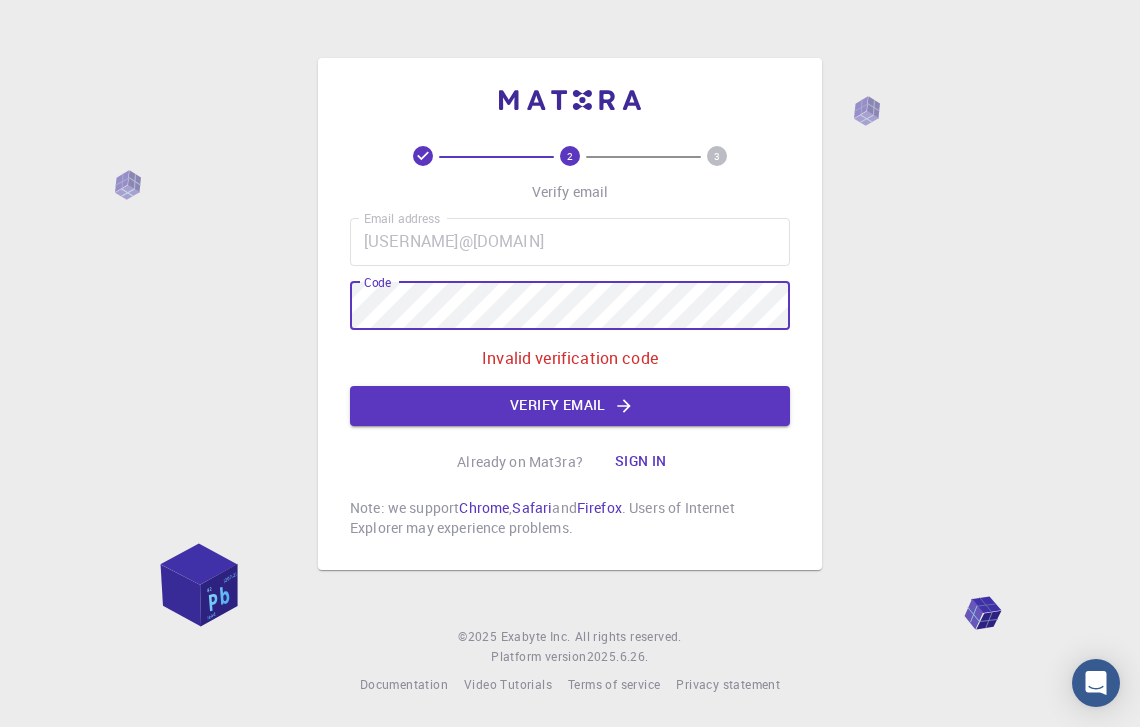 click on "2 3 Verify email Email address [USERNAME]@[DOMAIN] Email address Code Code Invalid verification code Verify email Already on Mat3ra? Sign in Note: we support  Chrome ,  Safari  and  Firefox . Users of Internet Explorer may experience problems." at bounding box center (570, 314) 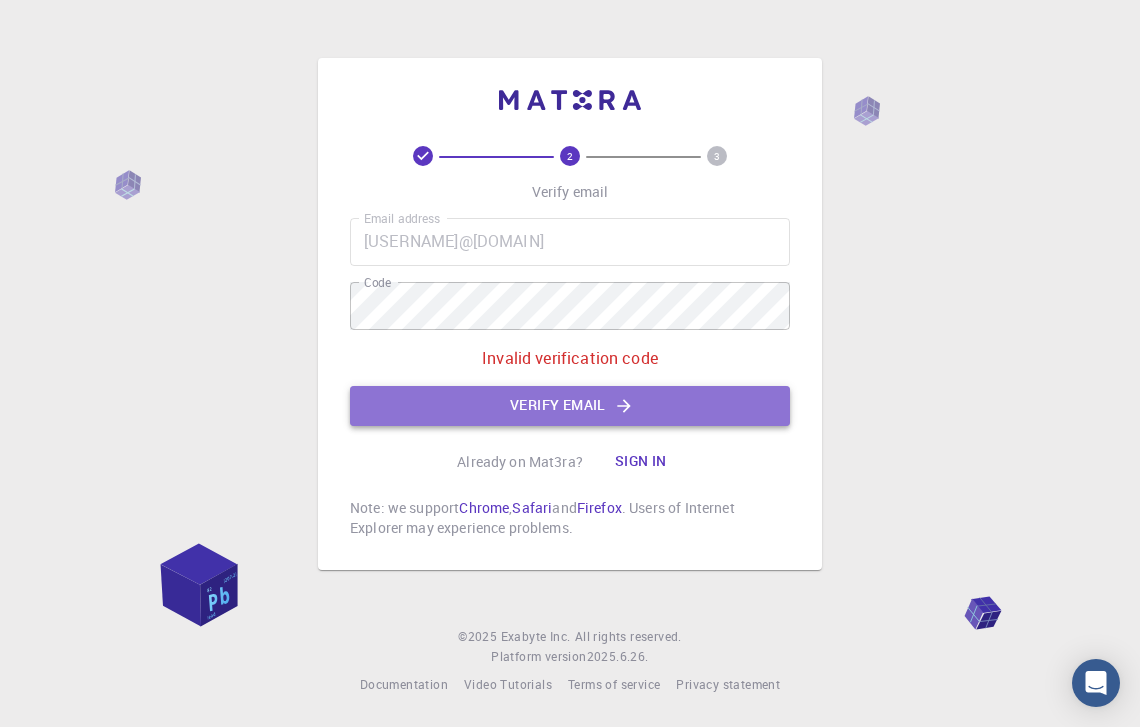 click on "Verify email" at bounding box center (570, 406) 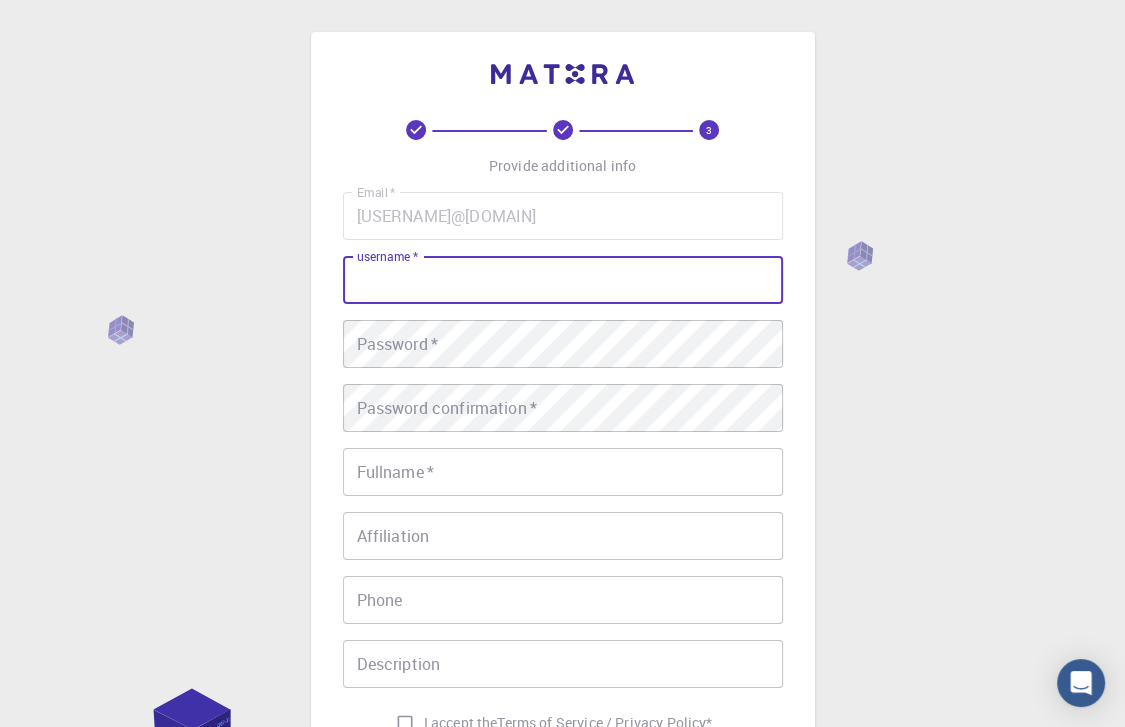 click on "username   *" at bounding box center [563, 280] 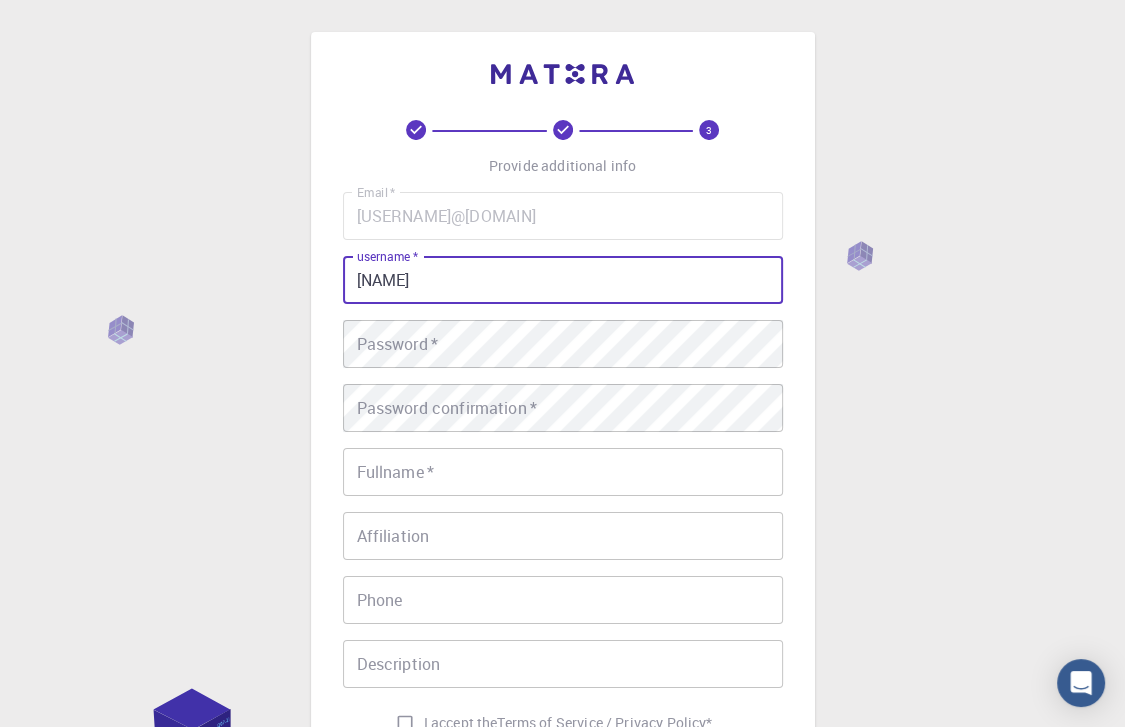 type on "[NAME]" 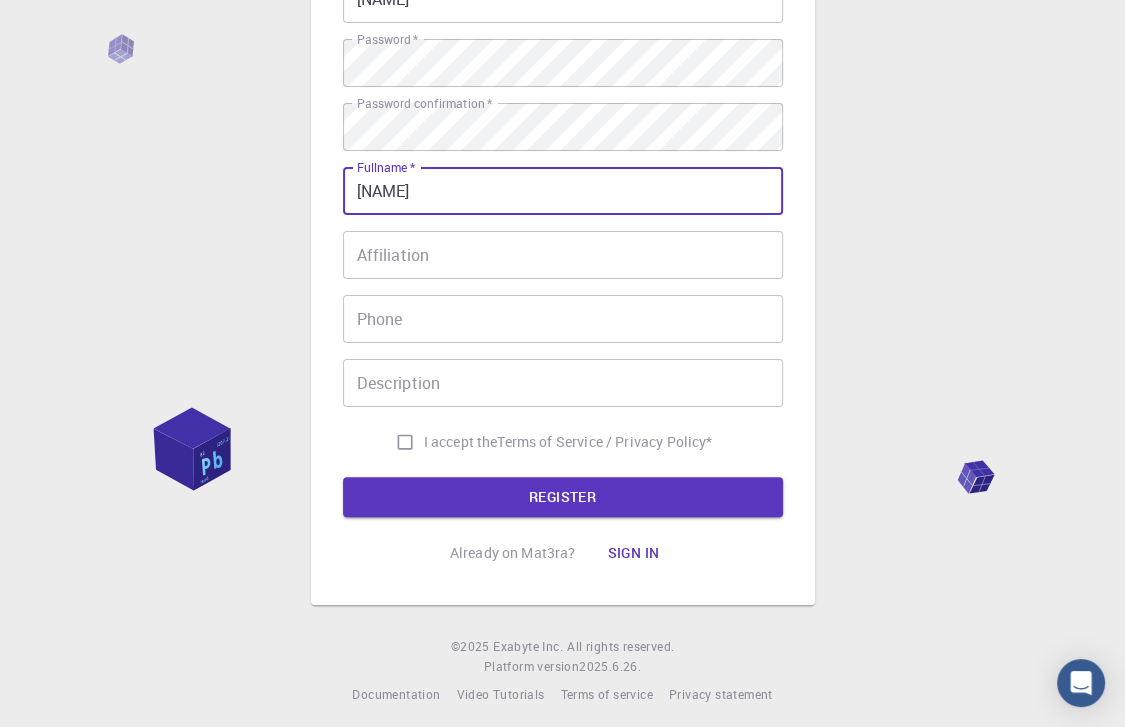 scroll, scrollTop: 282, scrollLeft: 0, axis: vertical 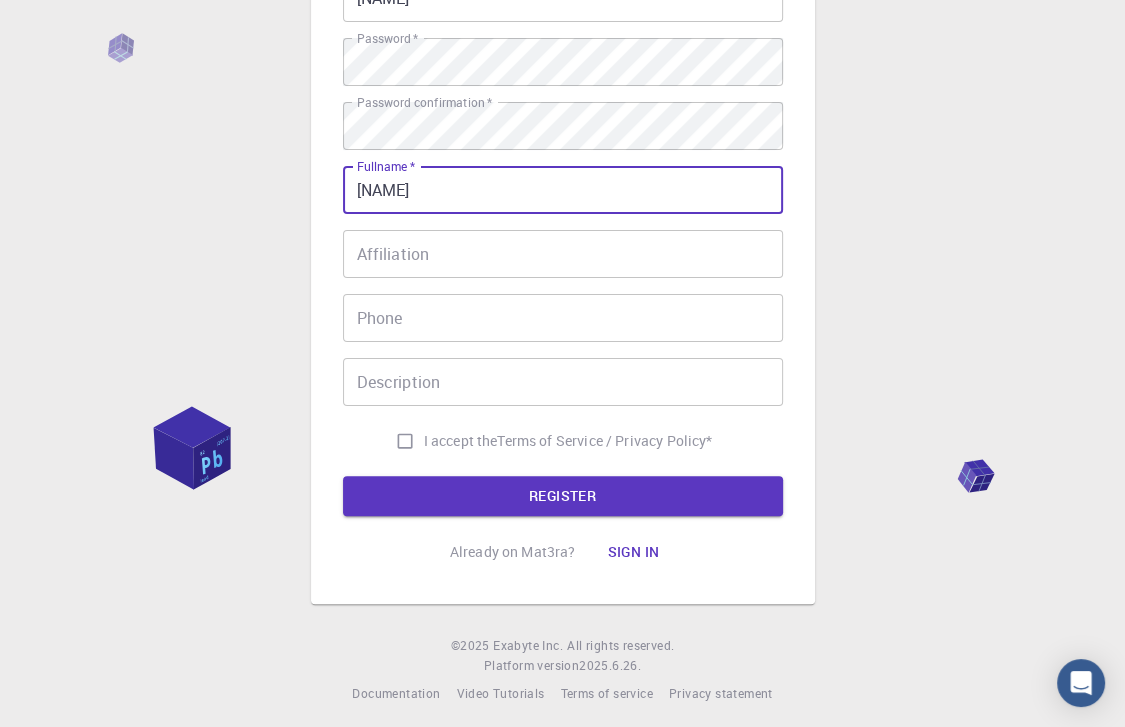 type on "[NAME]" 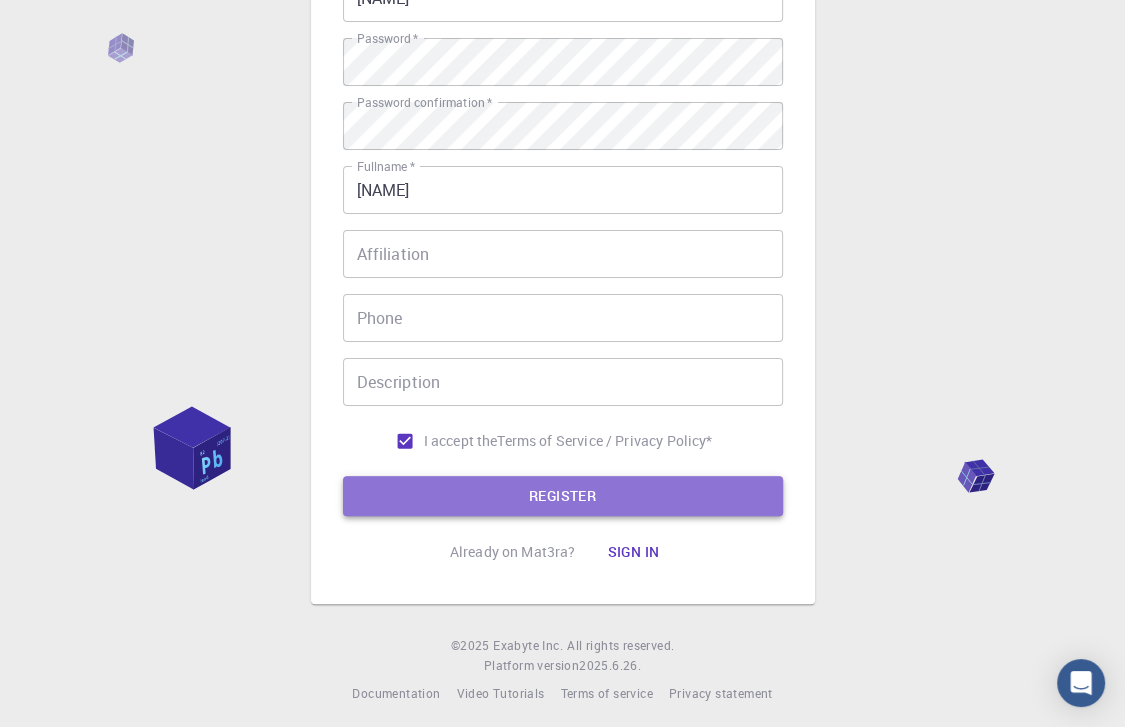 click on "REGISTER" at bounding box center [563, 496] 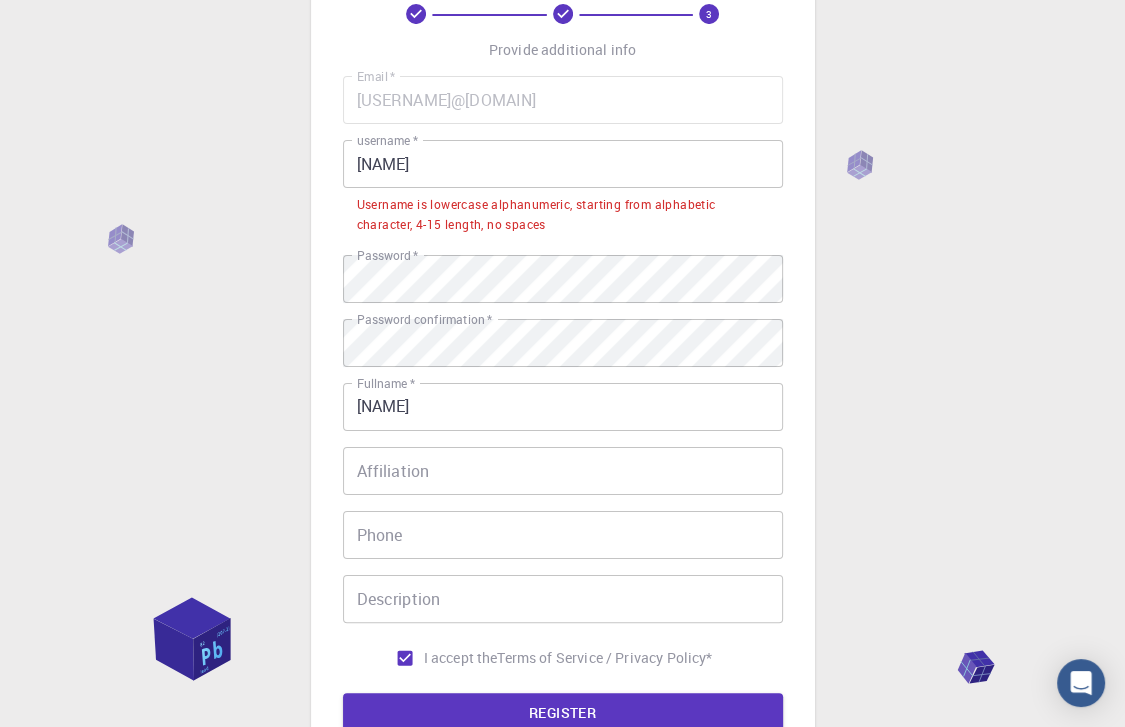 scroll, scrollTop: 114, scrollLeft: 0, axis: vertical 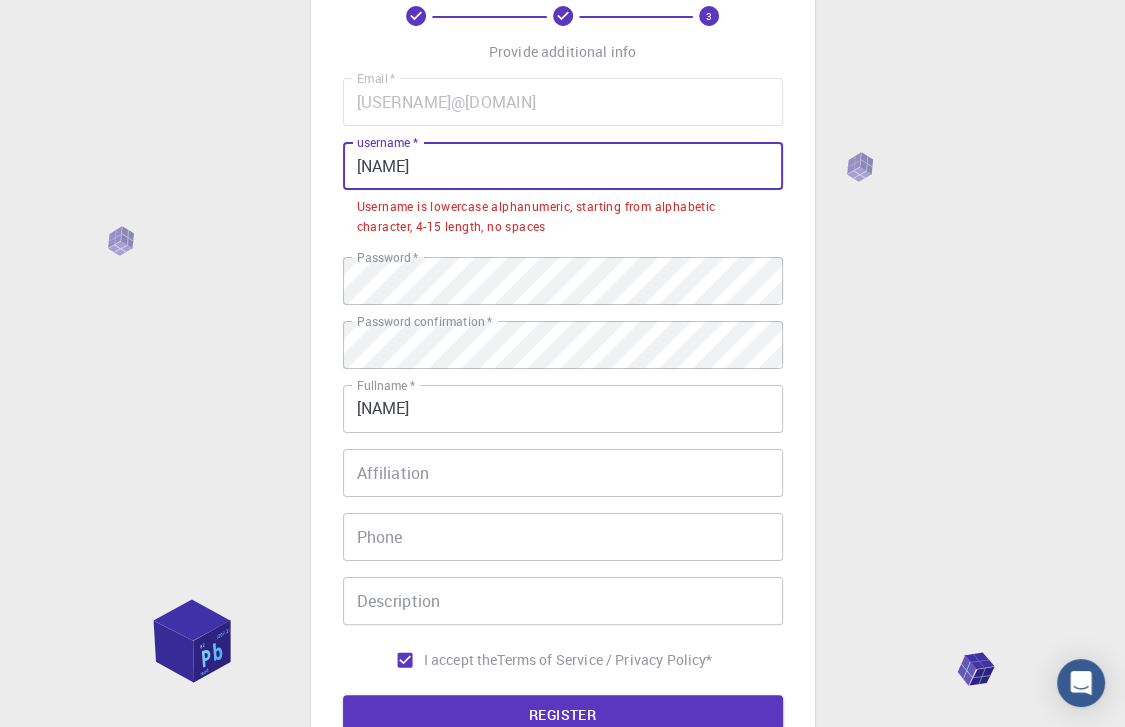 drag, startPoint x: 439, startPoint y: 175, endPoint x: 334, endPoint y: 187, distance: 105.68349 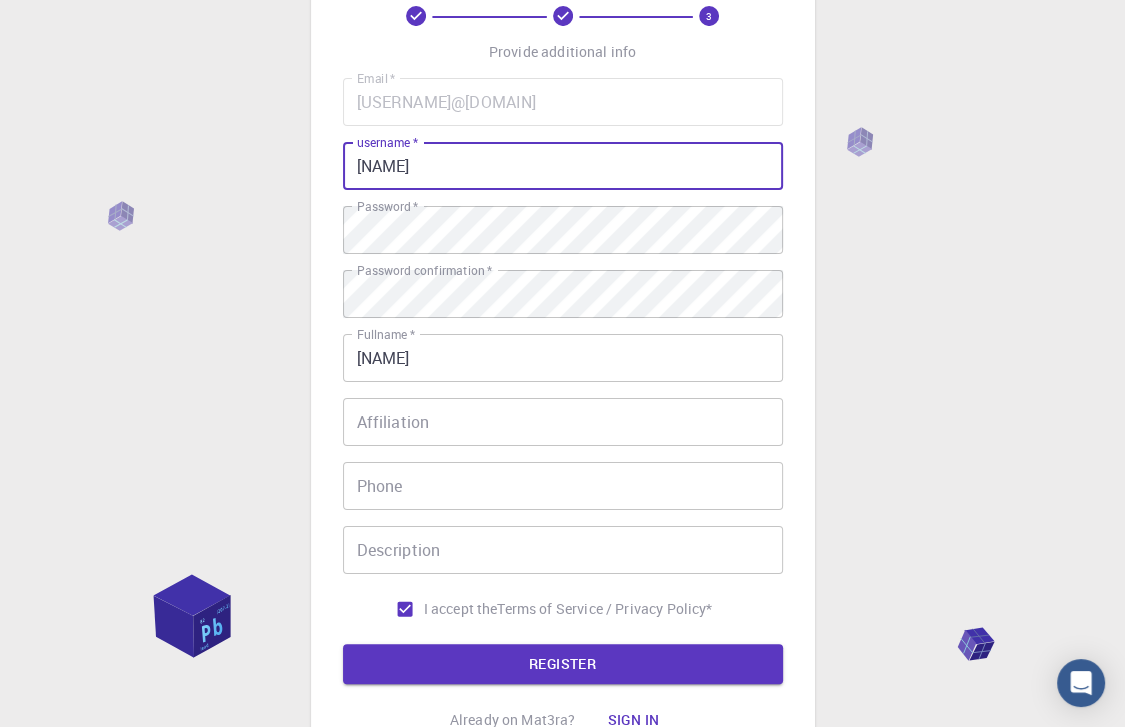 drag, startPoint x: 410, startPoint y: 163, endPoint x: 390, endPoint y: 165, distance: 20.09975 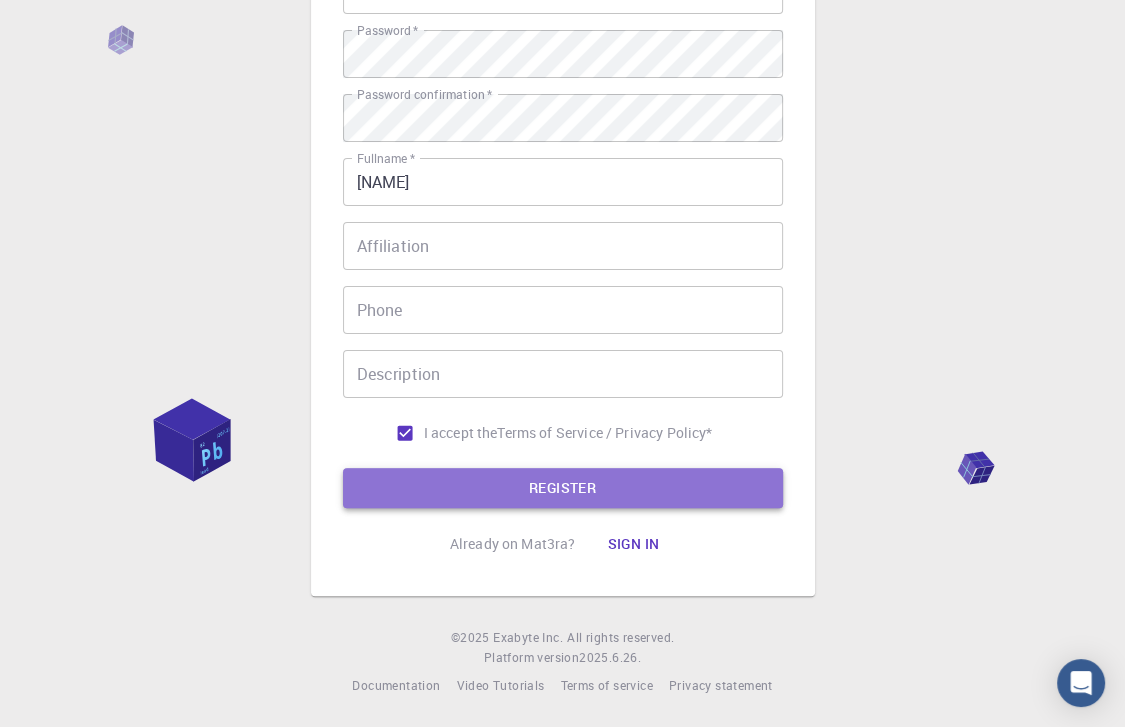 click on "REGISTER" at bounding box center [563, 488] 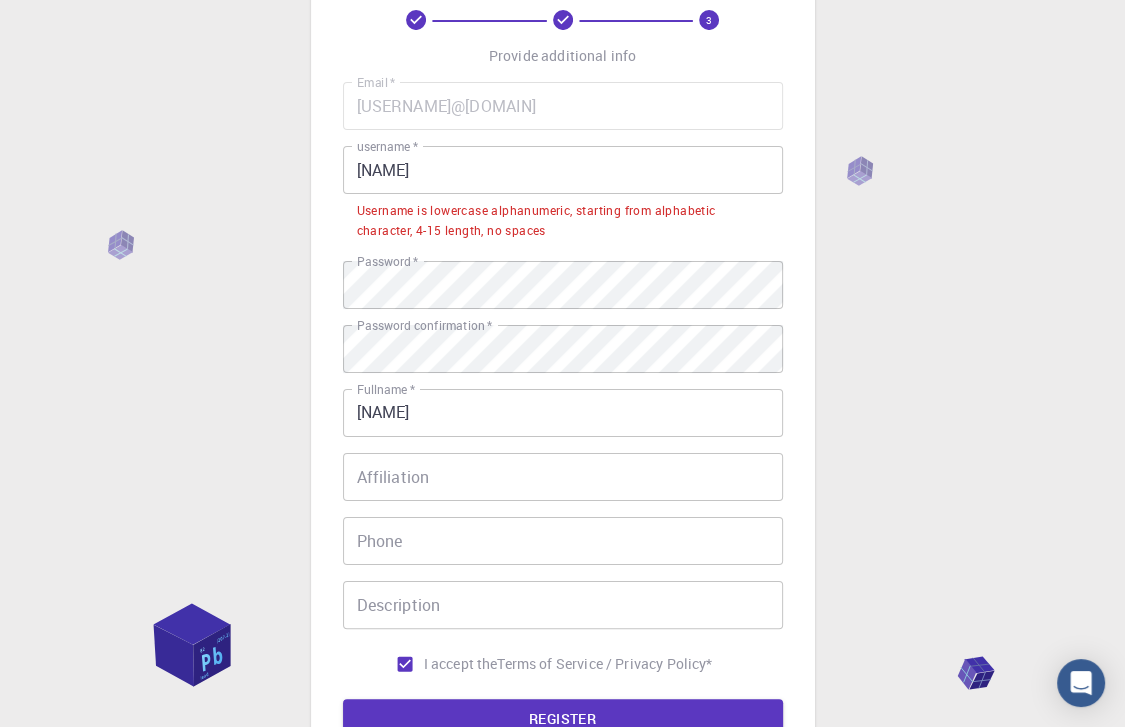 scroll, scrollTop: 86, scrollLeft: 0, axis: vertical 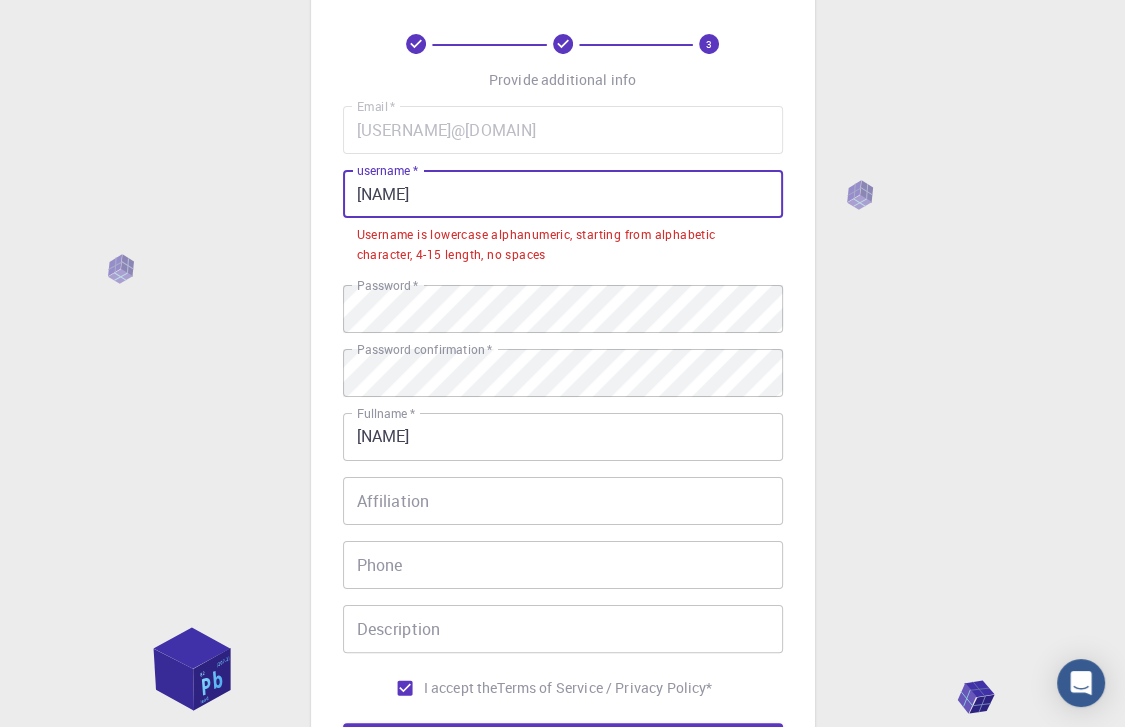 drag, startPoint x: 532, startPoint y: 180, endPoint x: 338, endPoint y: 181, distance: 194.00258 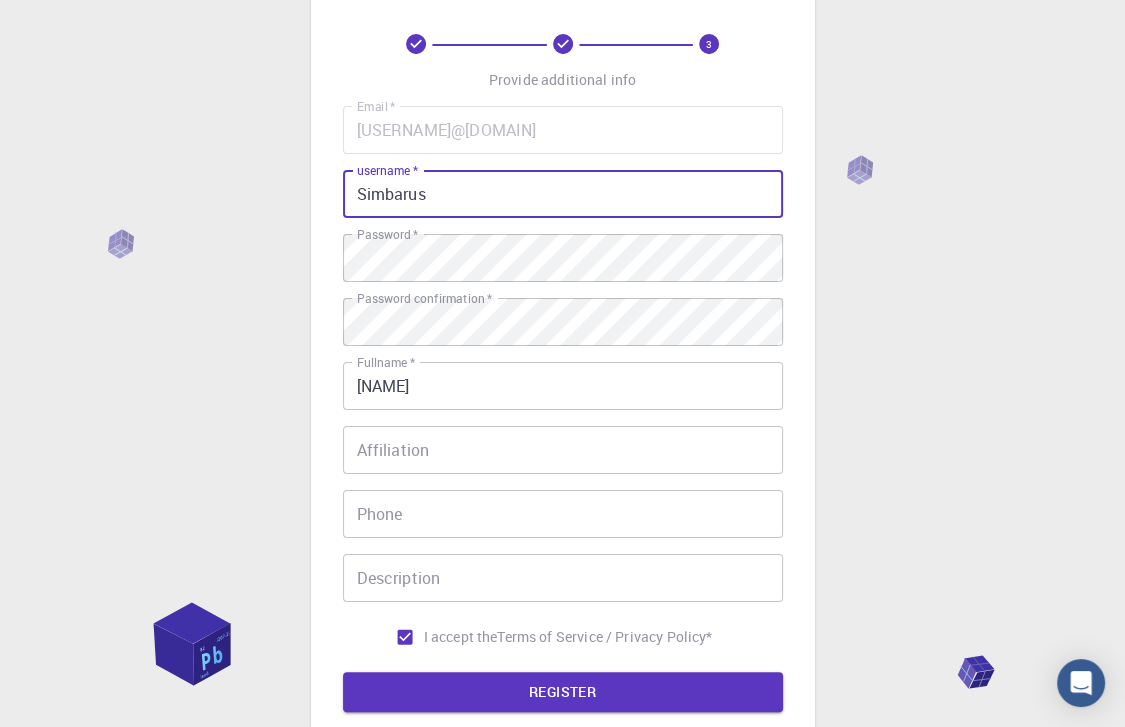 scroll, scrollTop: 290, scrollLeft: 0, axis: vertical 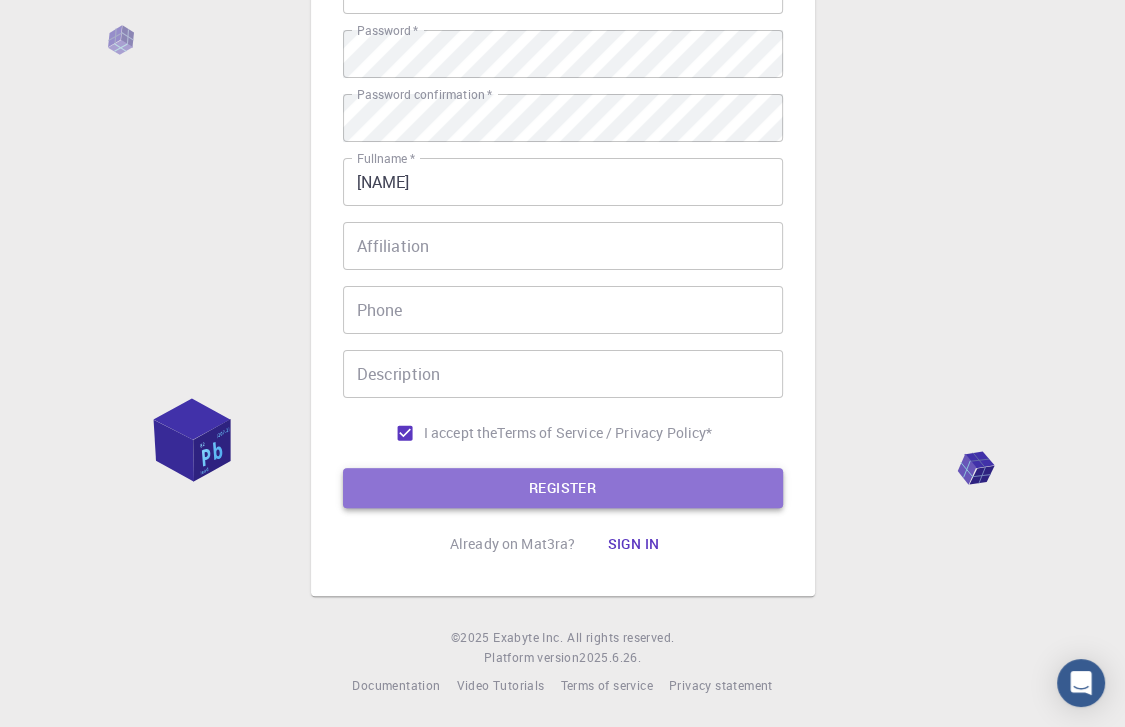 click on "REGISTER" at bounding box center [563, 488] 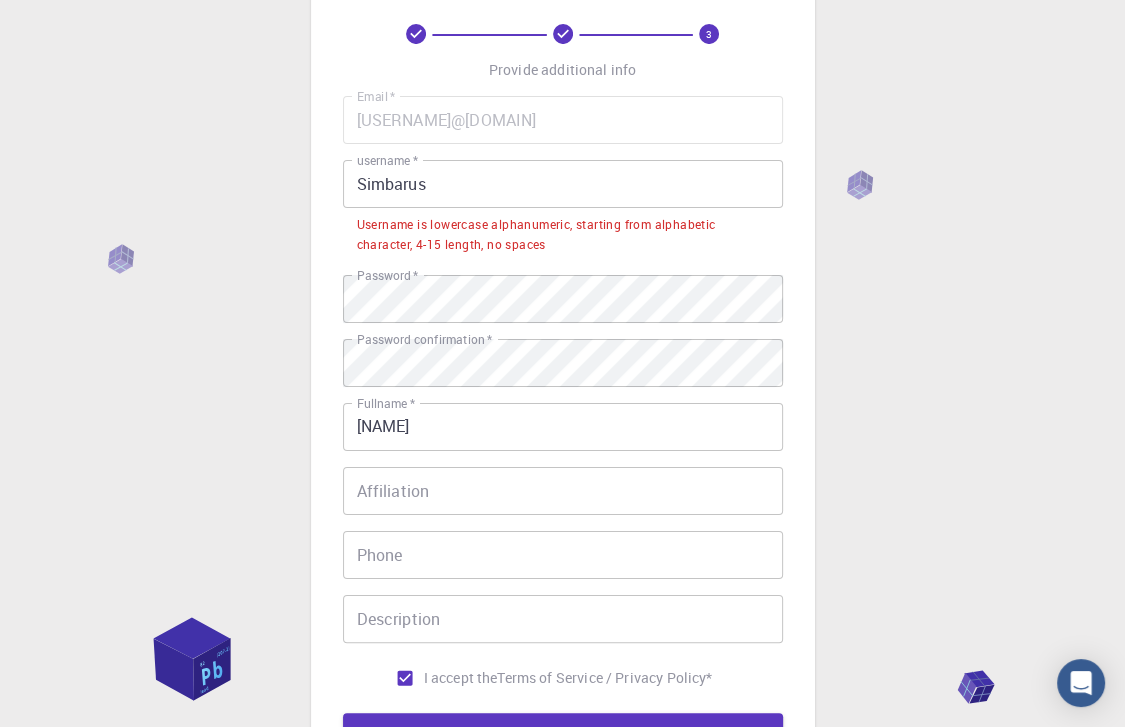 scroll, scrollTop: 93, scrollLeft: 0, axis: vertical 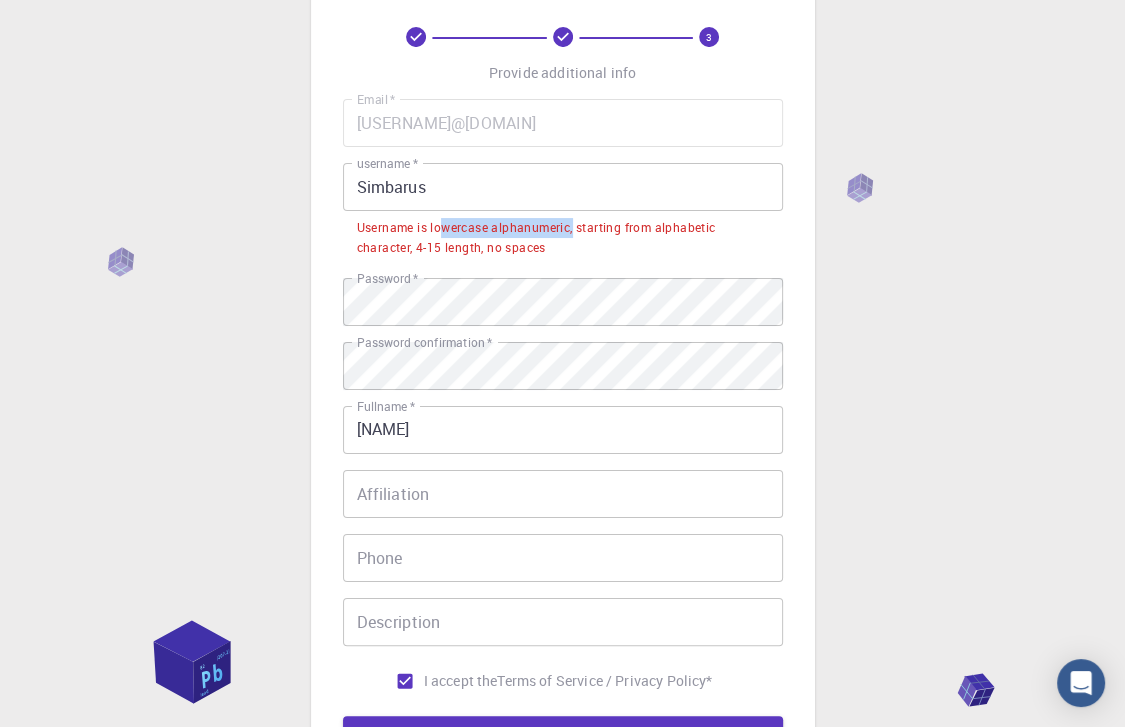 drag, startPoint x: 574, startPoint y: 223, endPoint x: 453, endPoint y: 226, distance: 121.037186 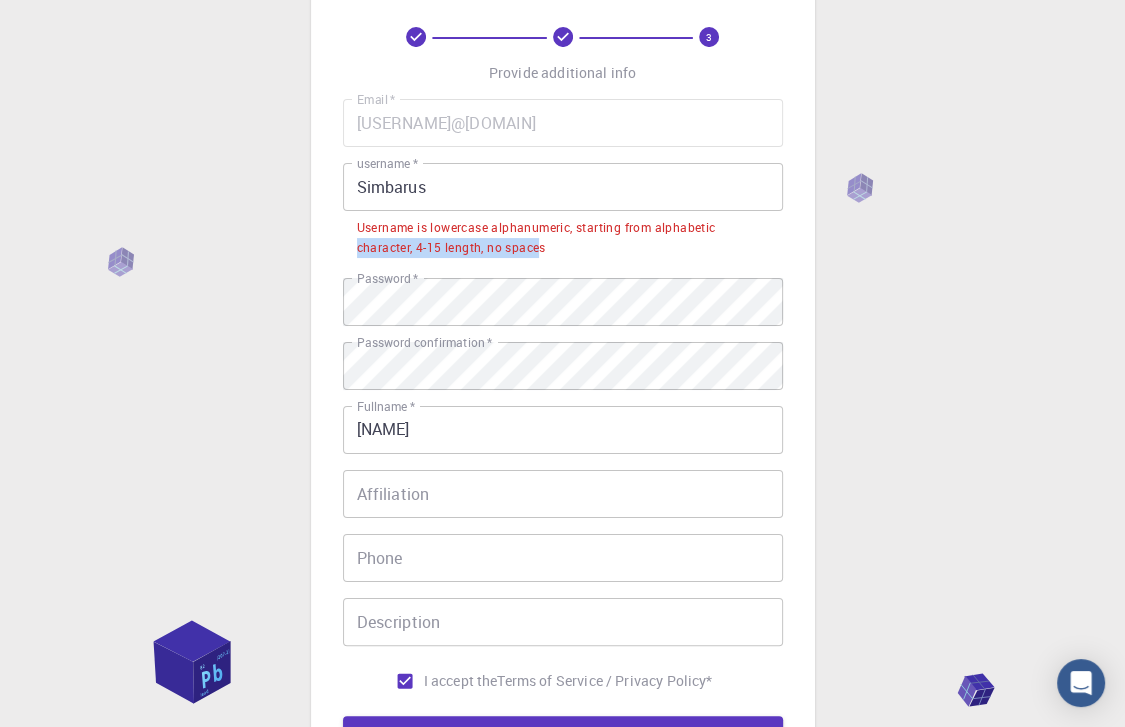 drag, startPoint x: 542, startPoint y: 252, endPoint x: 355, endPoint y: 239, distance: 187.45132 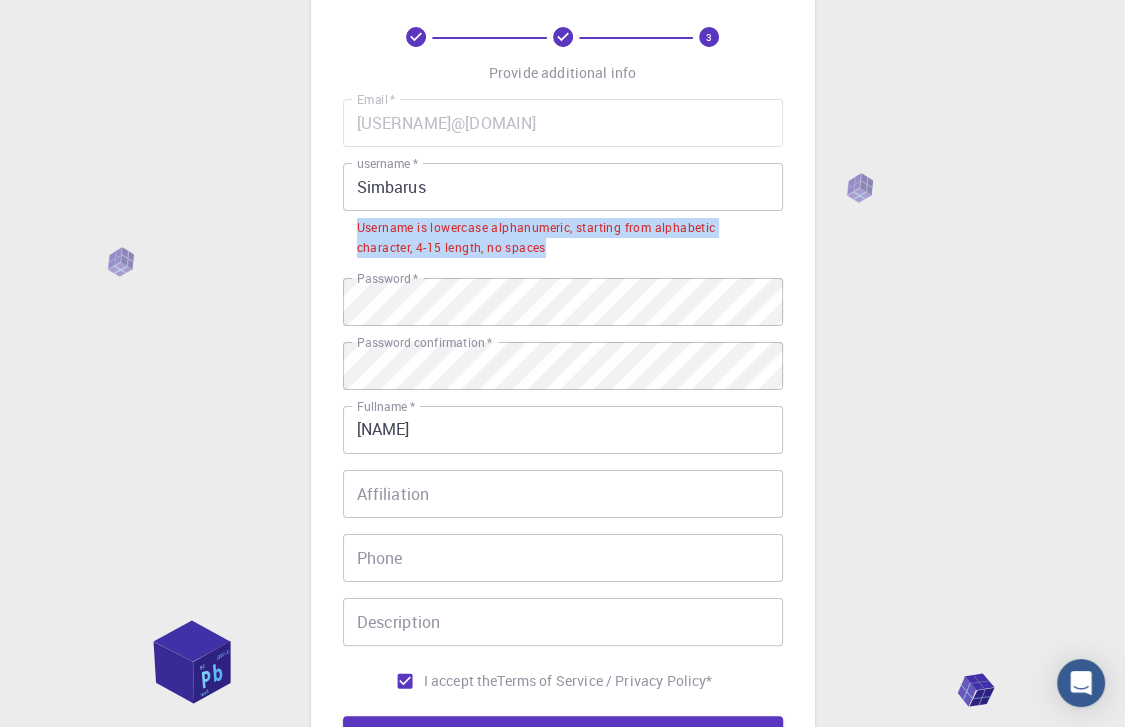 drag, startPoint x: 358, startPoint y: 224, endPoint x: 571, endPoint y: 253, distance: 214.96512 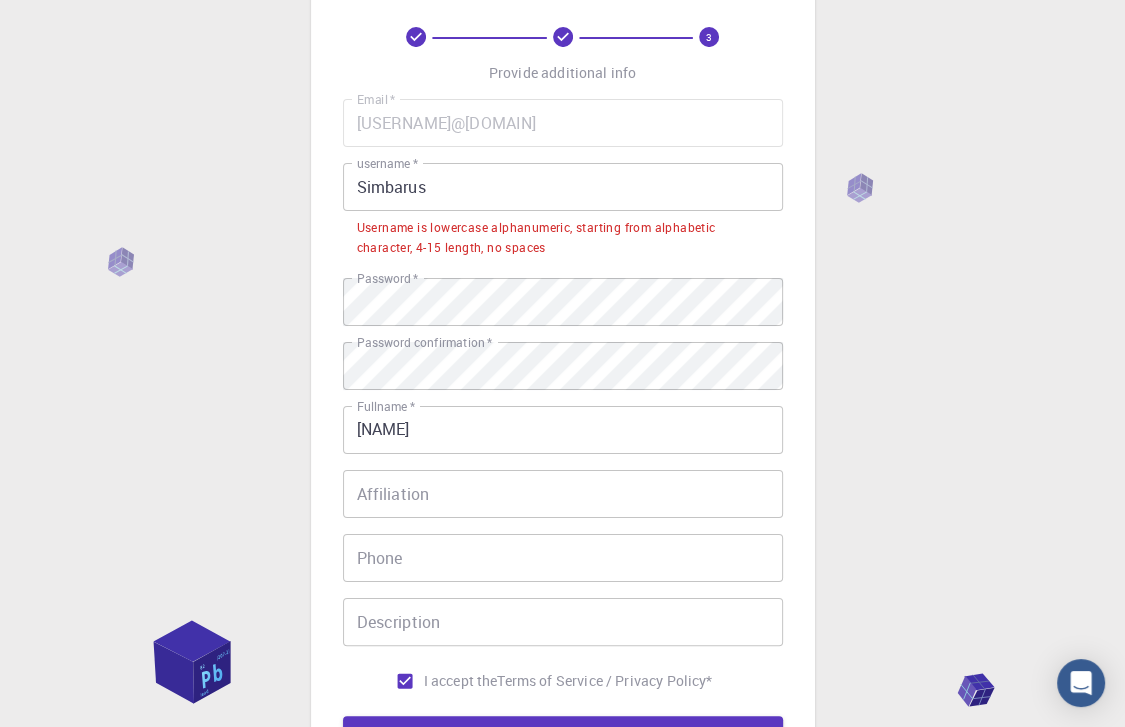 click on "Simbarus" at bounding box center [563, 187] 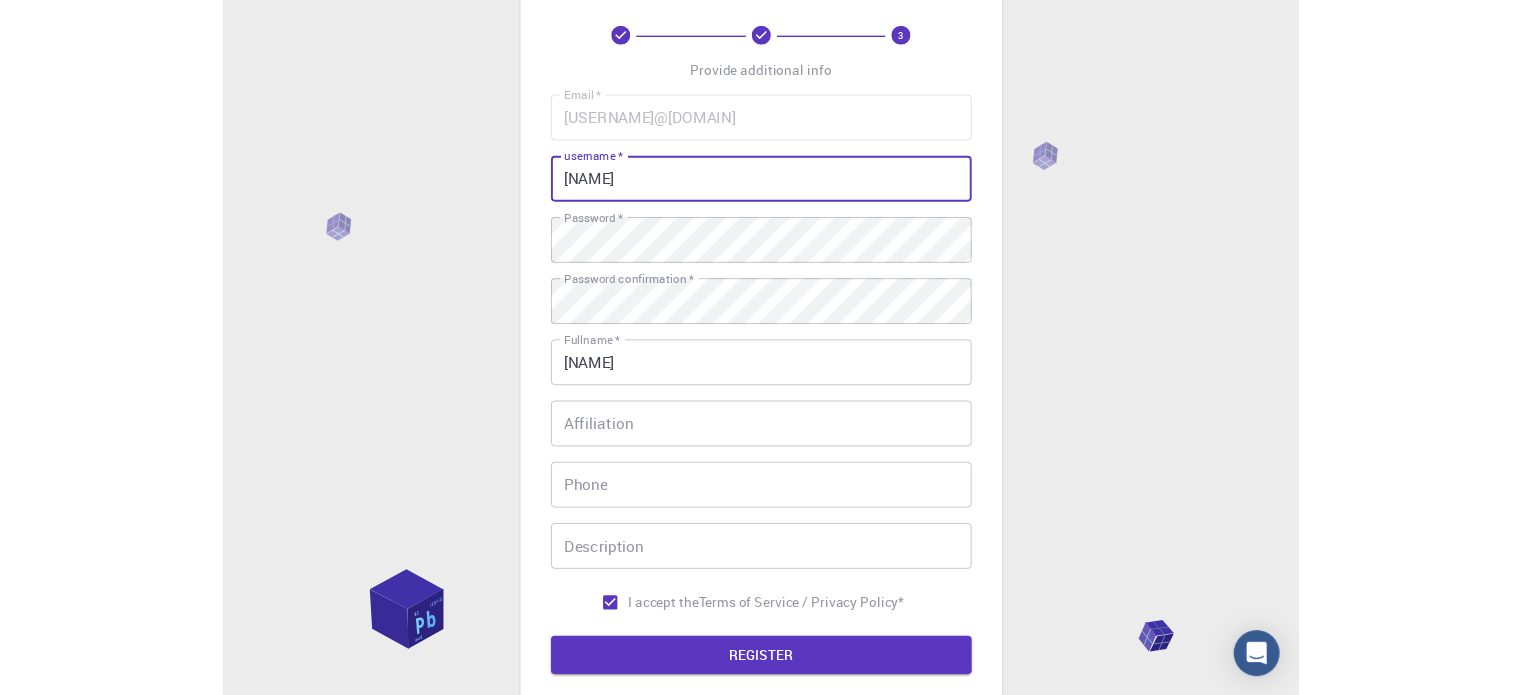 scroll, scrollTop: 290, scrollLeft: 0, axis: vertical 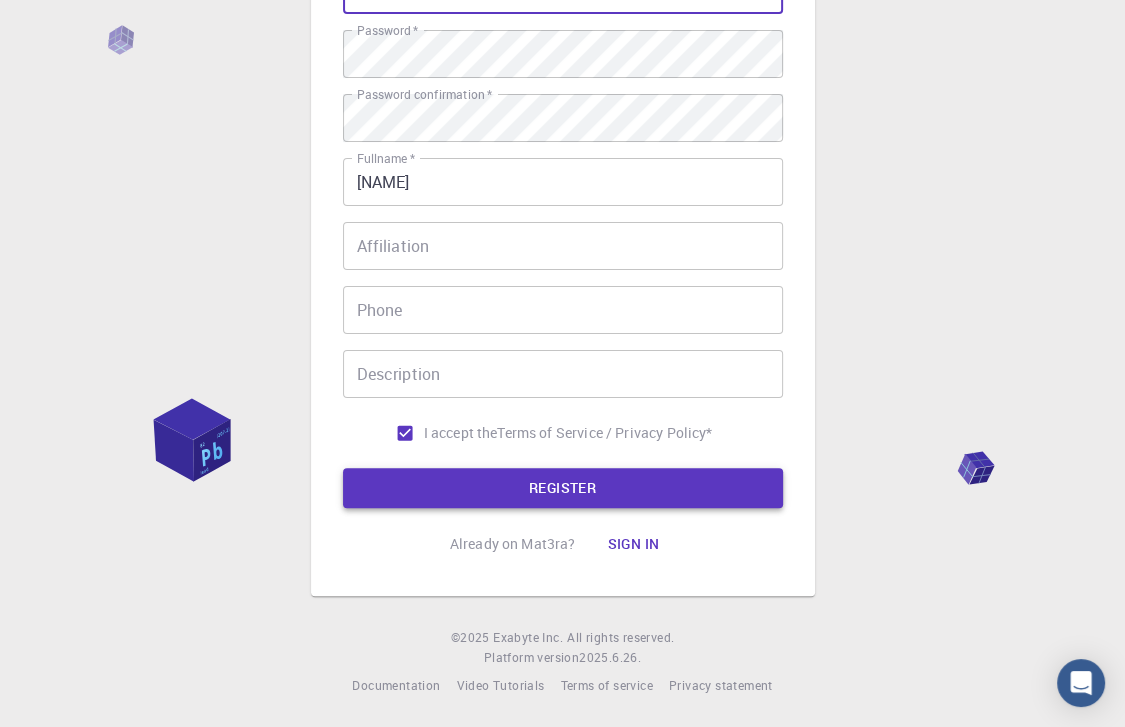 type on "[NAME]" 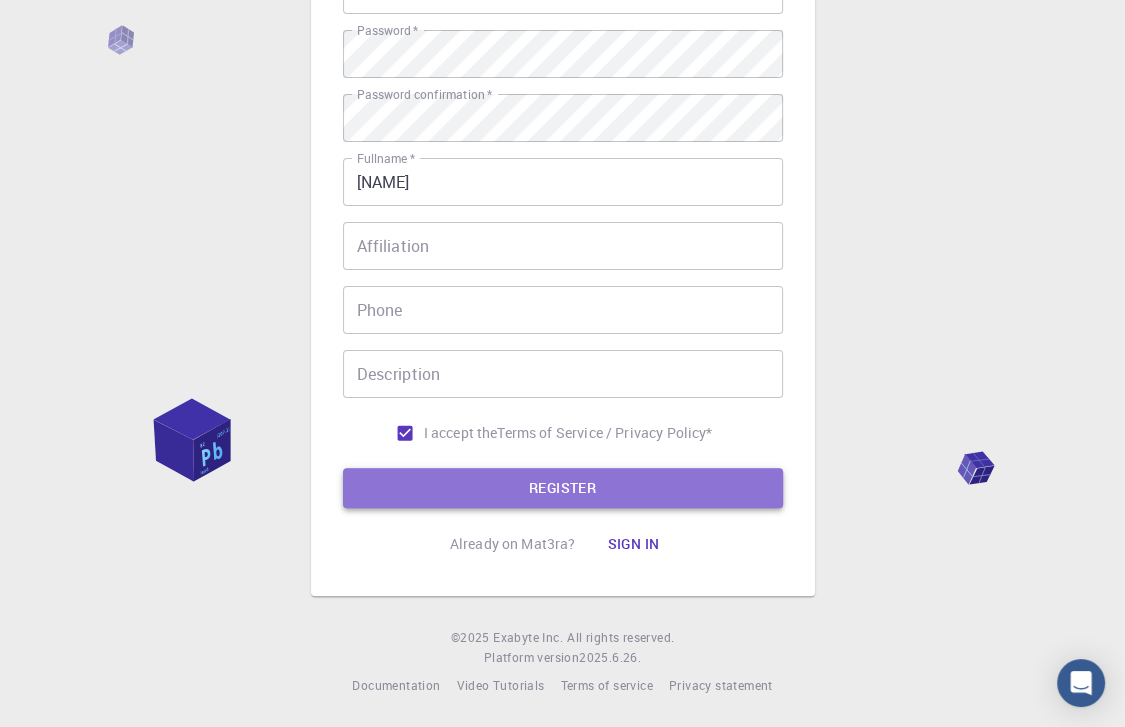 click on "REGISTER" at bounding box center [563, 488] 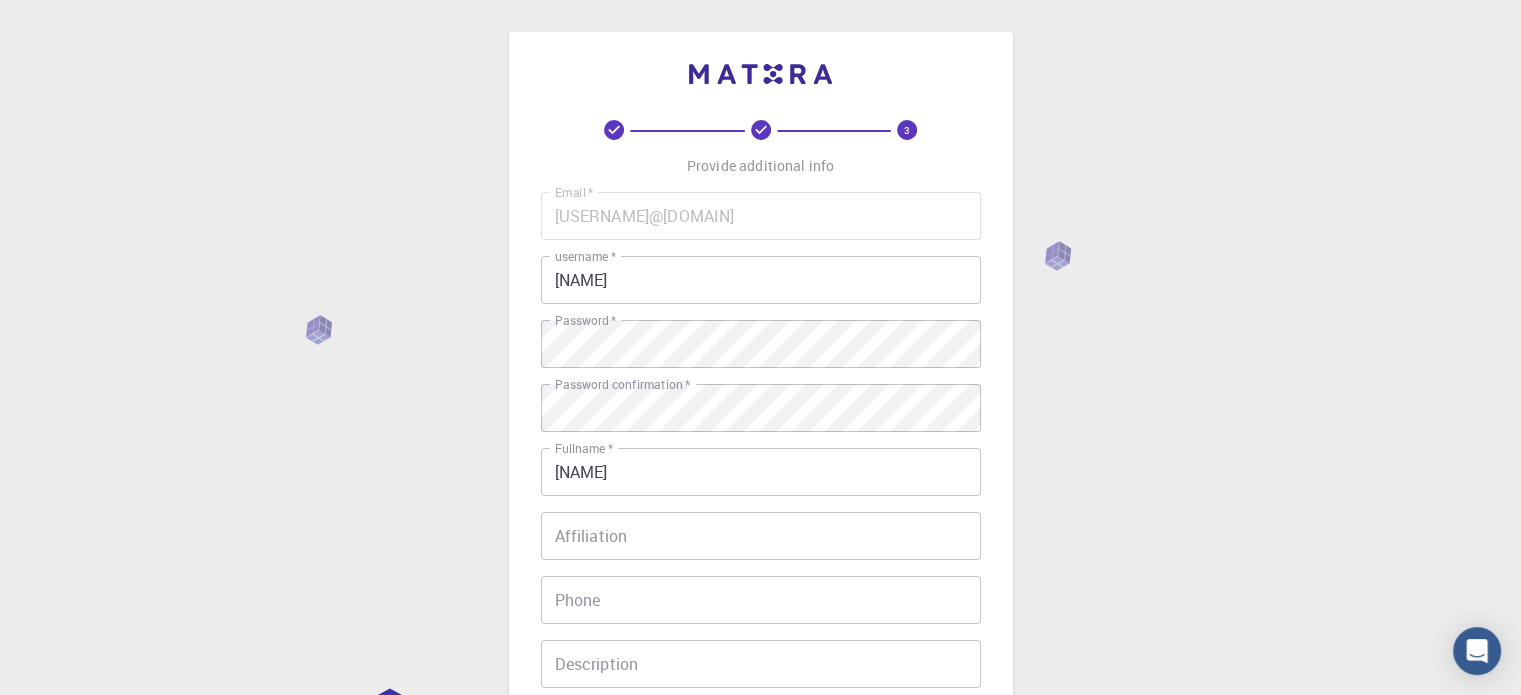 scroll, scrollTop: 322, scrollLeft: 0, axis: vertical 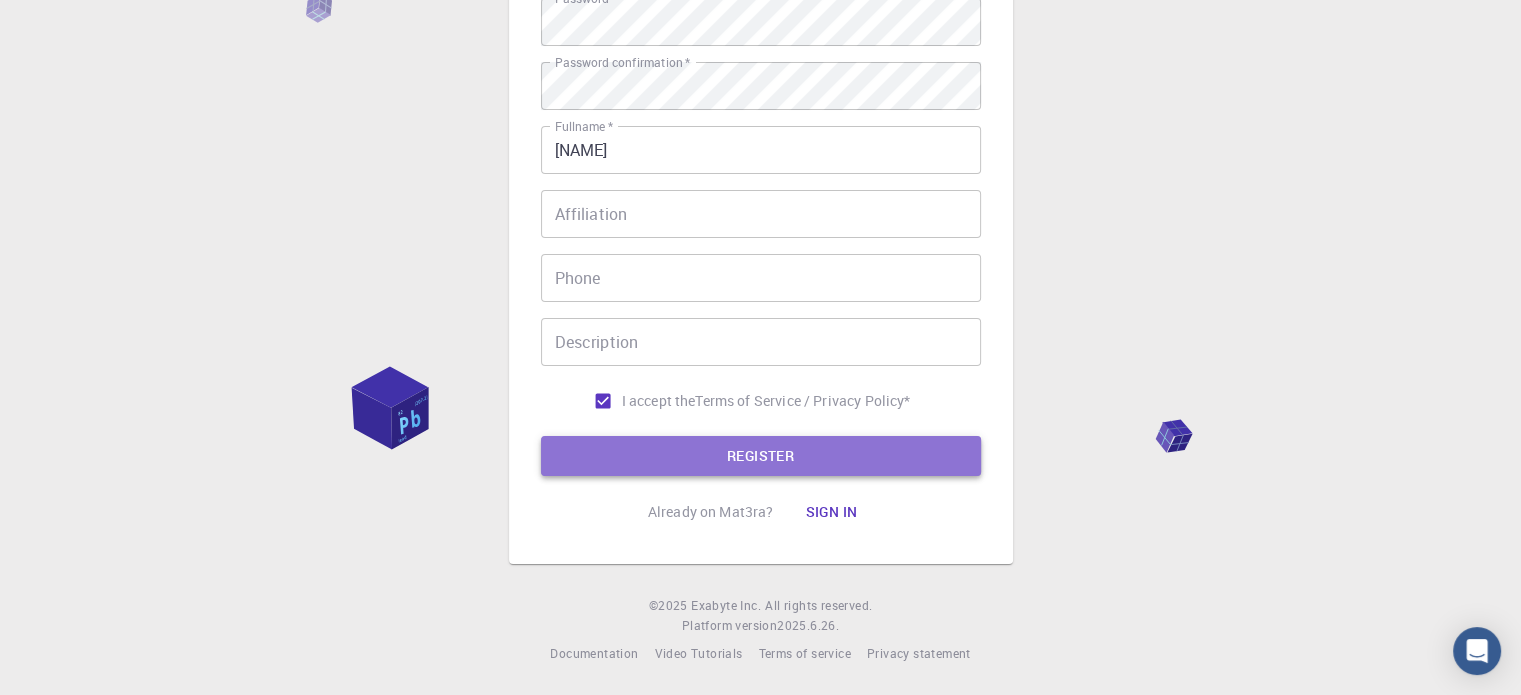 click on "REGISTER" at bounding box center (761, 456) 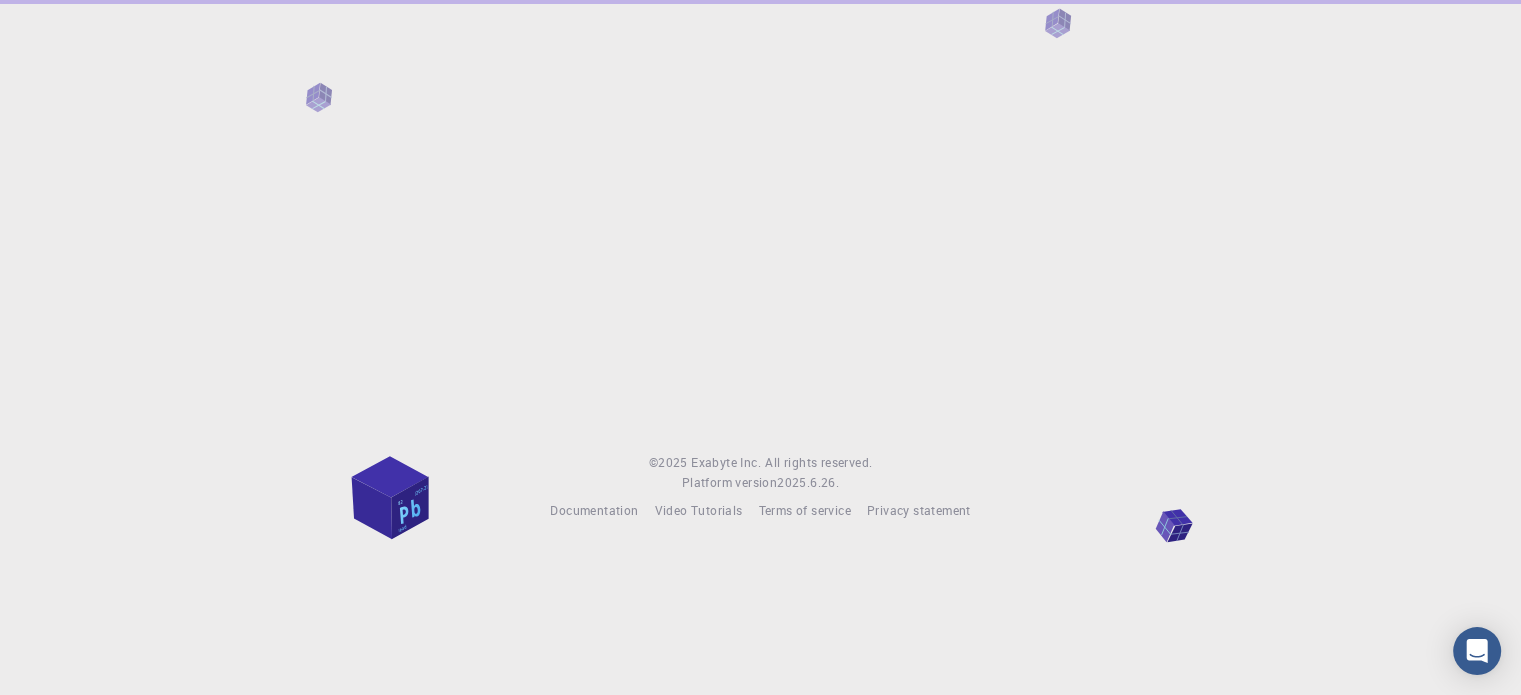 scroll, scrollTop: 0, scrollLeft: 0, axis: both 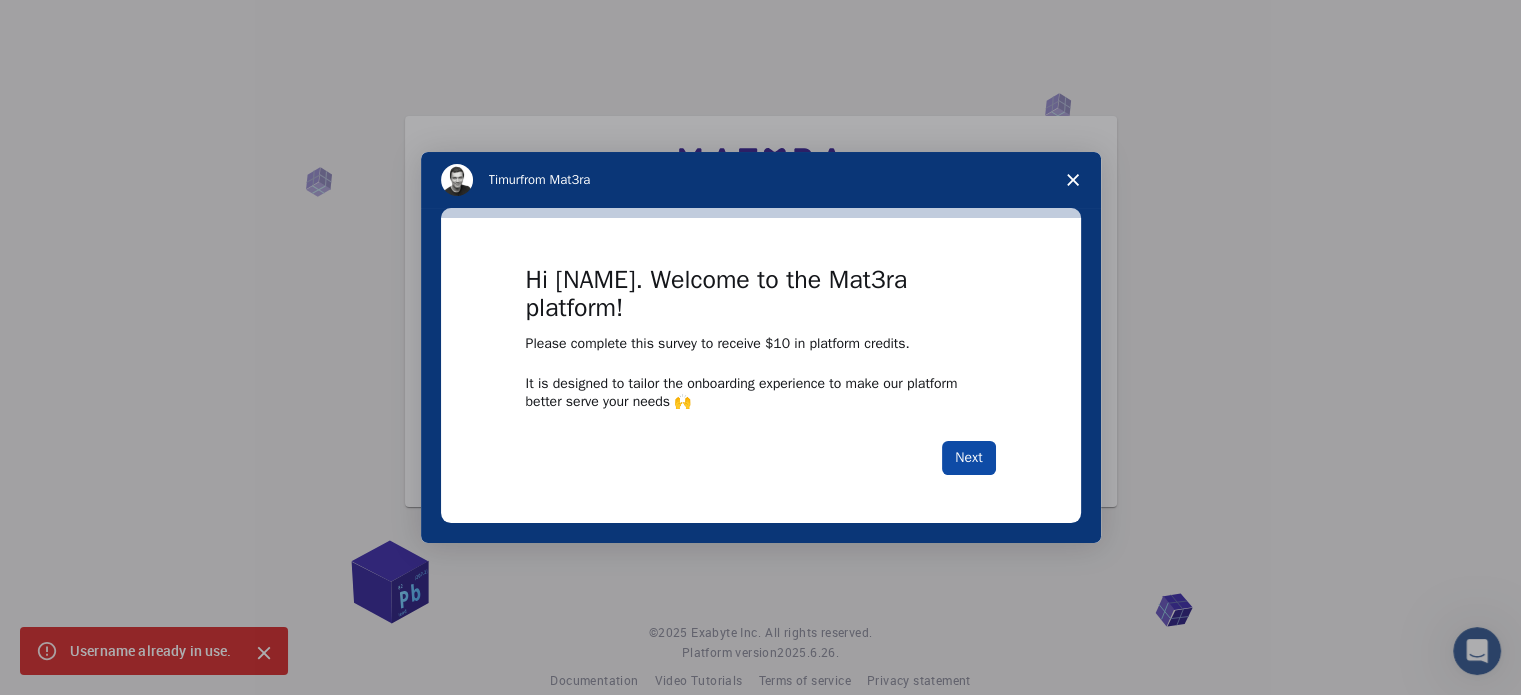 click on "Next" at bounding box center [968, 458] 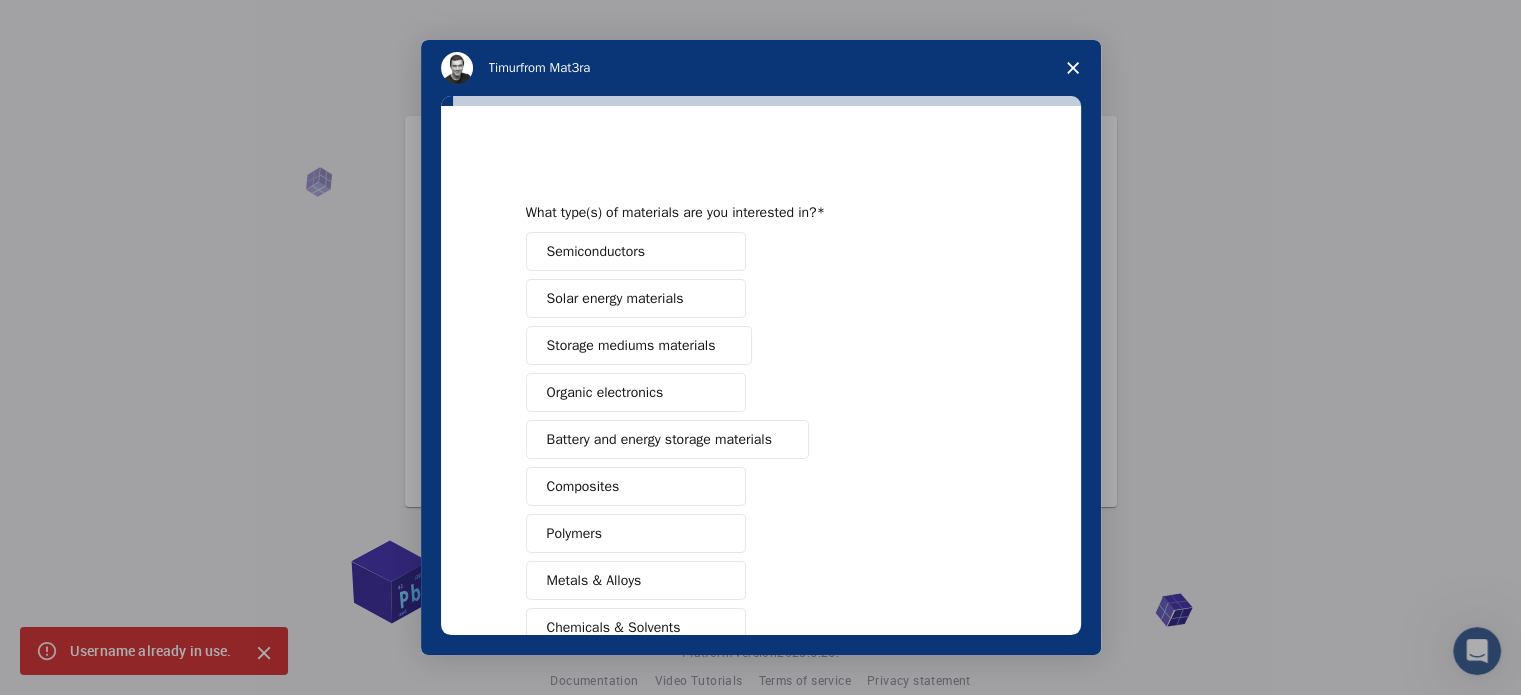 click at bounding box center [1073, 68] 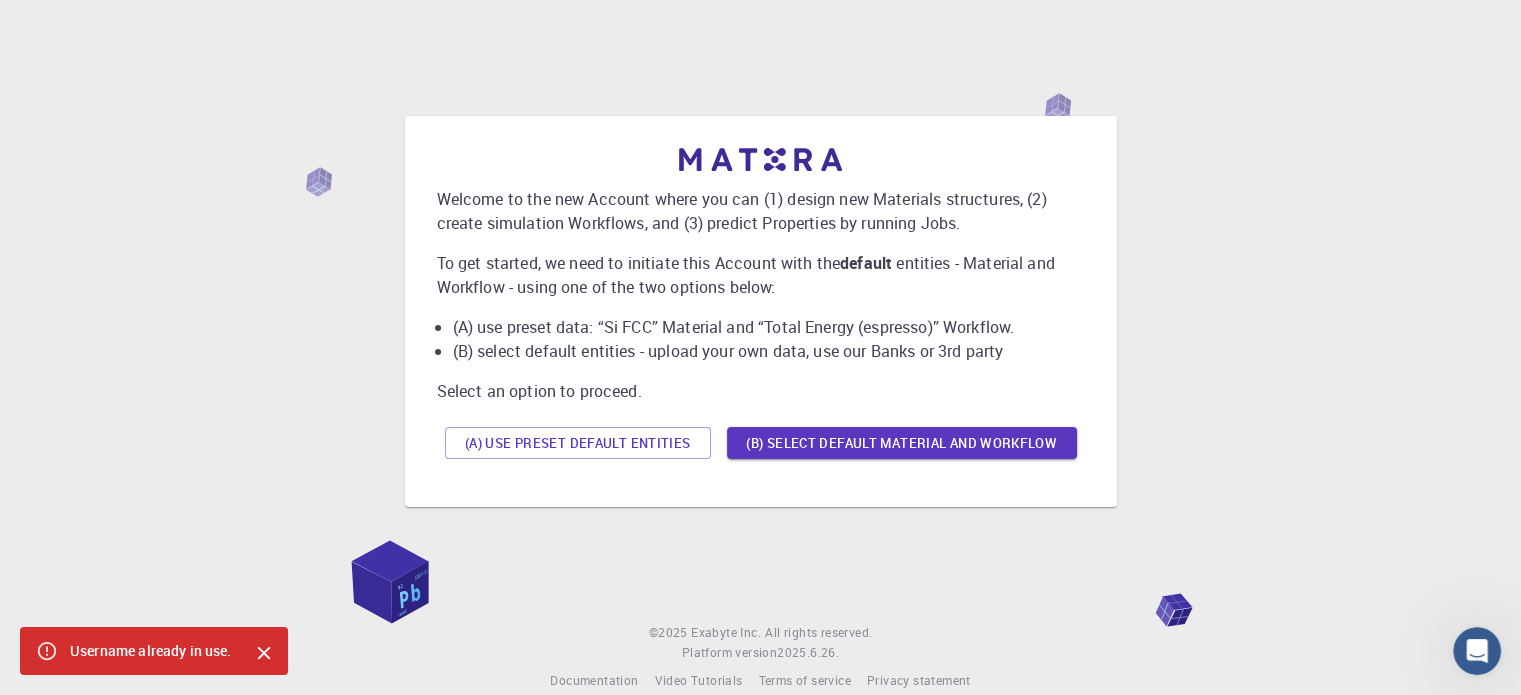 click on "Welcome to the new Account where you can (1) design new Materials structures, (2) create simulation Workflows, and (3) predict Properties by running Jobs. To get started, we need to initiate this Account with the  default   entities - Material and Workflow - using one of the two options below: (A) use preset data: “Si FCC” Material and “Total Energy (espresso)” Workflow. (B) select default entities - upload your own data, use our Banks or 3rd party Select an option to proceed. (A) Use preset default entities (B) Select default material and workflow" at bounding box center (760, 311) 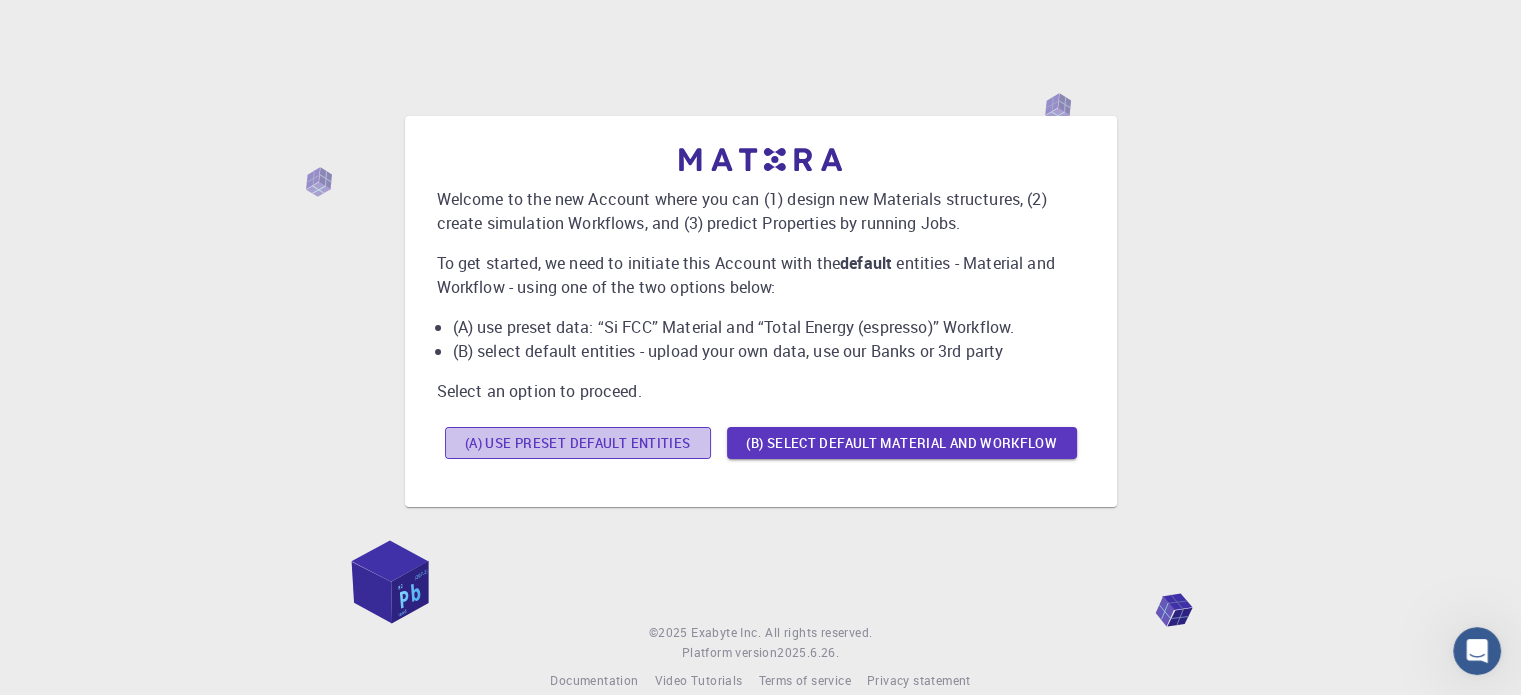 click on "(A) Use preset default entities" at bounding box center (578, 443) 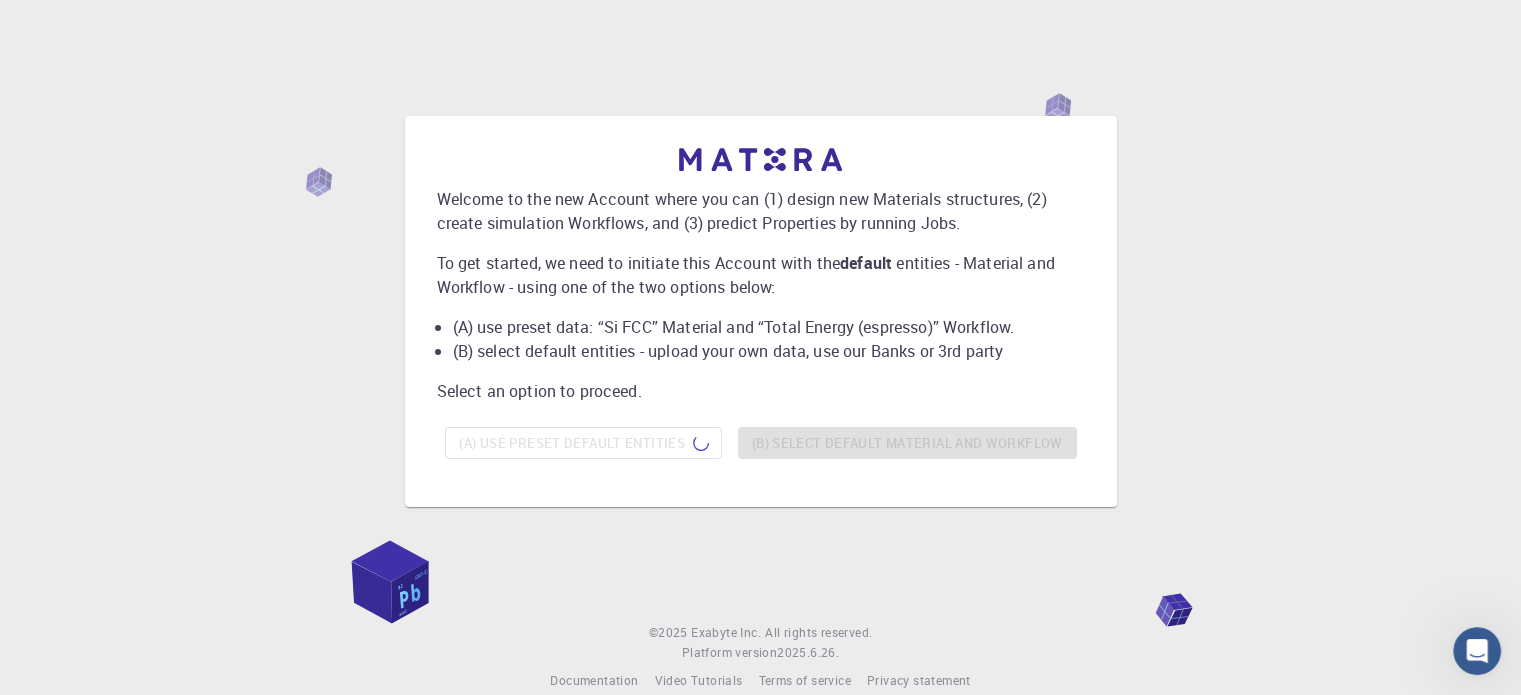 click on "Welcome to the new Account where you can (1) design new Materials structures, (2) create simulation Workflows, and (3) predict Properties by running Jobs. To get started, we need to initiate this Account with the  default   entities - Material and Workflow - using one of the two options below: (A) use preset data: “Si FCC” Material and “Total Energy (espresso)” Workflow. (B) select default entities - upload your own data, use our Banks or 3rd party Select an option to proceed. (A) Use preset default entities (B) Select default material and workflow" at bounding box center [761, 311] 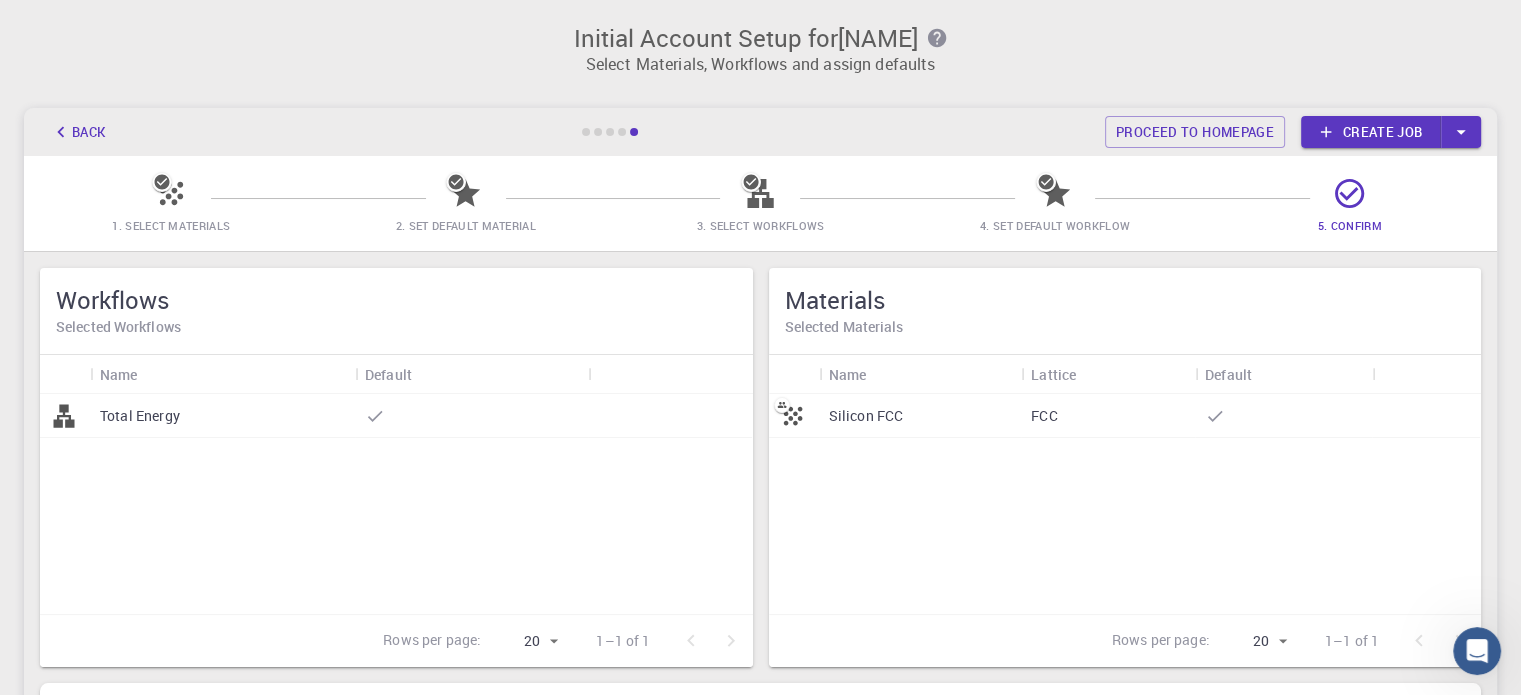 click on "FCC" at bounding box center (1108, 416) 